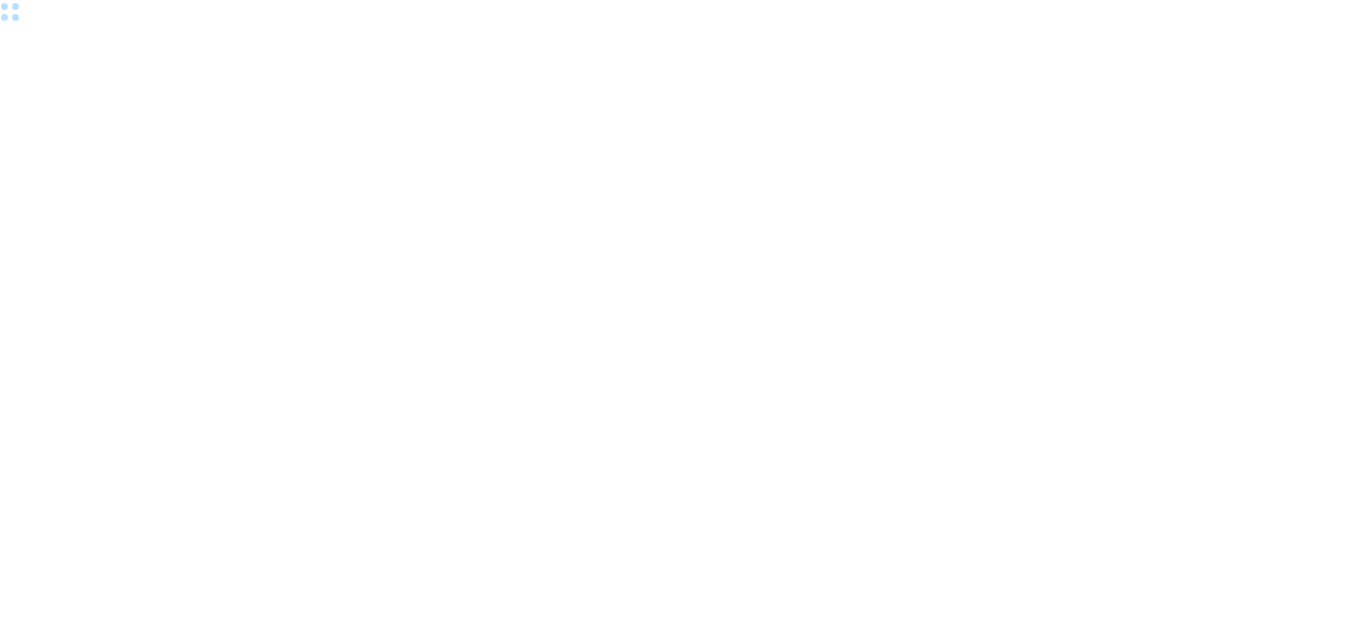 scroll, scrollTop: 0, scrollLeft: 0, axis: both 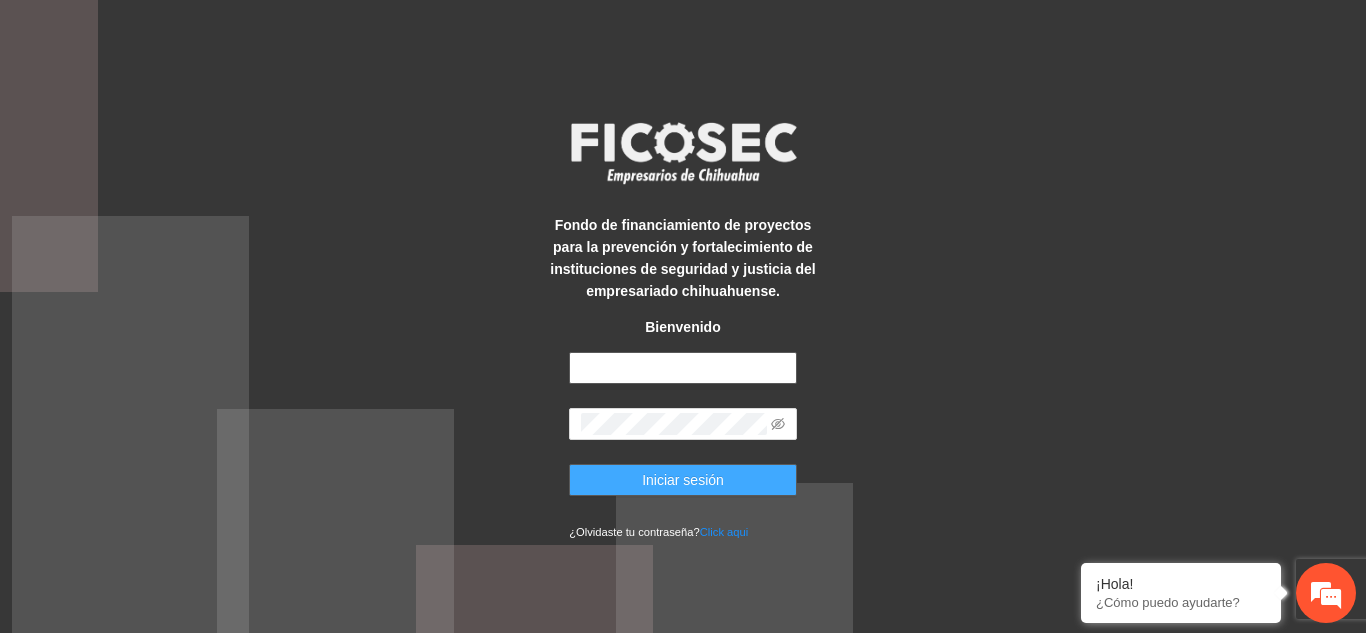 type on "**********" 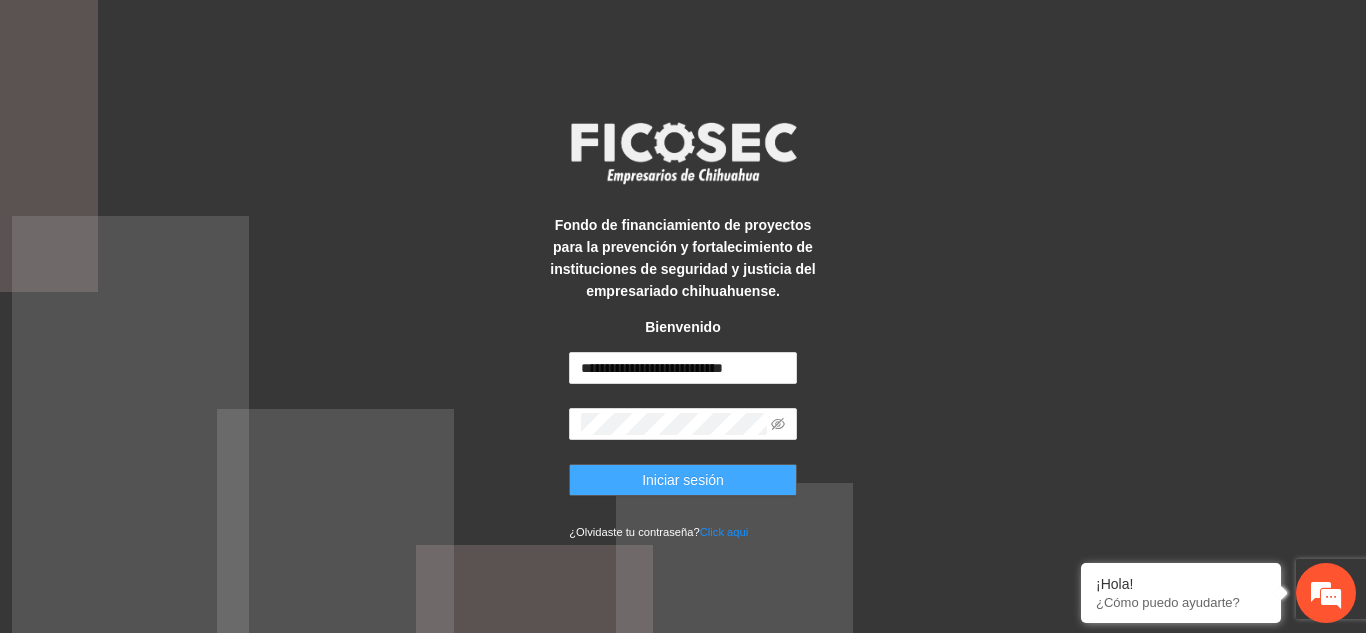 click on "Iniciar sesión" at bounding box center [683, 480] 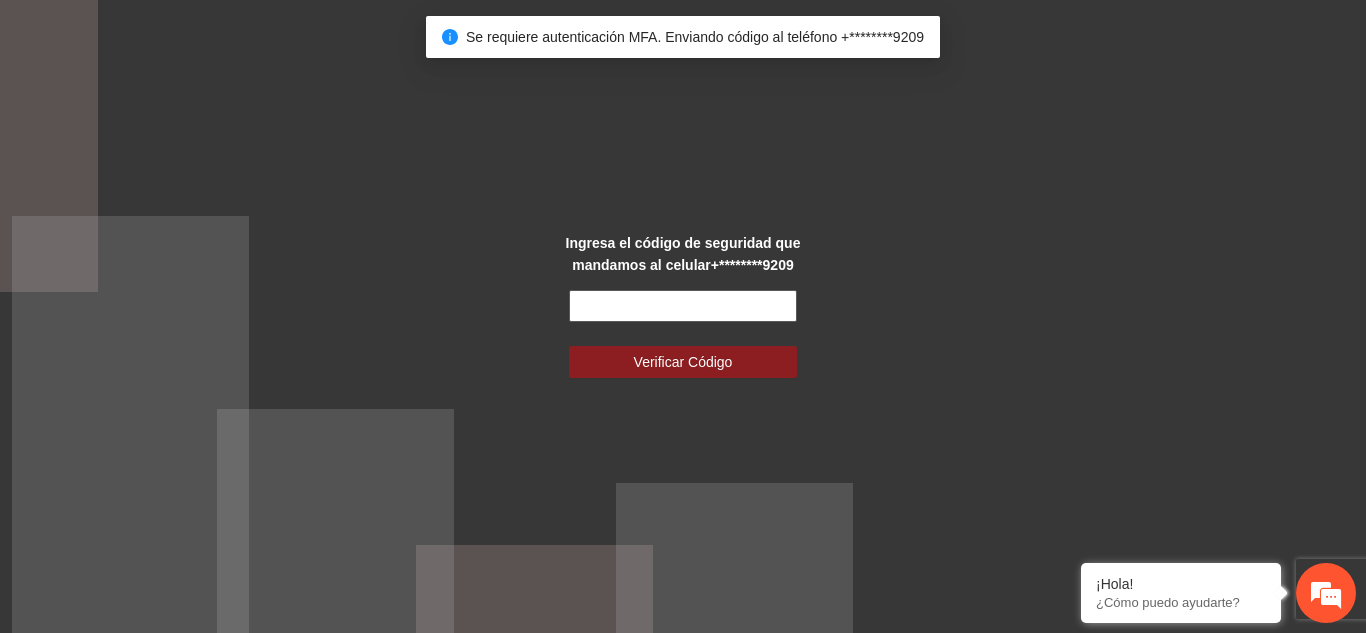 click at bounding box center (683, 306) 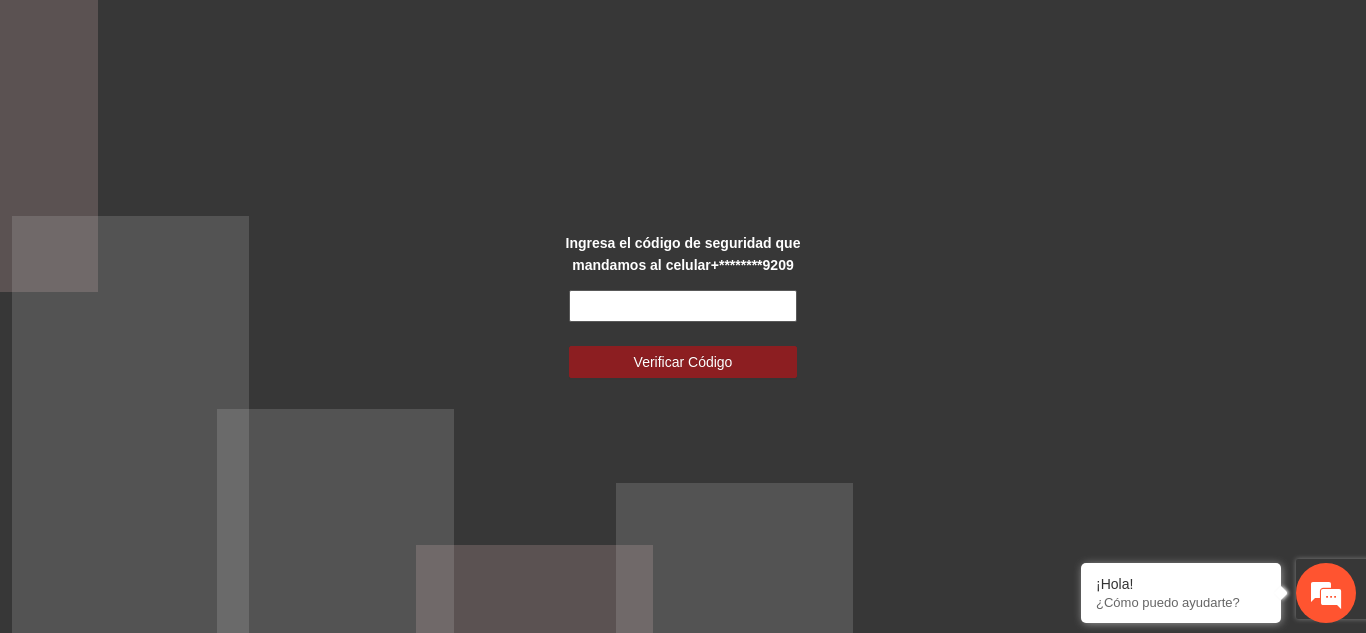 scroll, scrollTop: 0, scrollLeft: 0, axis: both 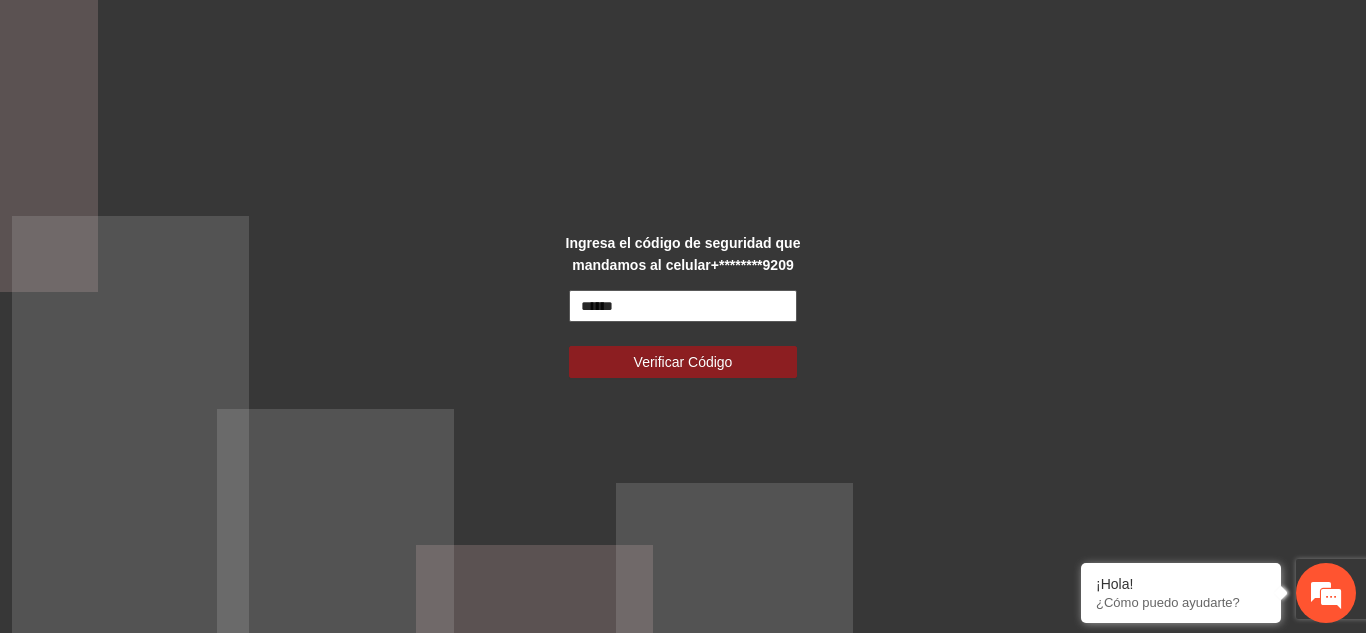 type on "******" 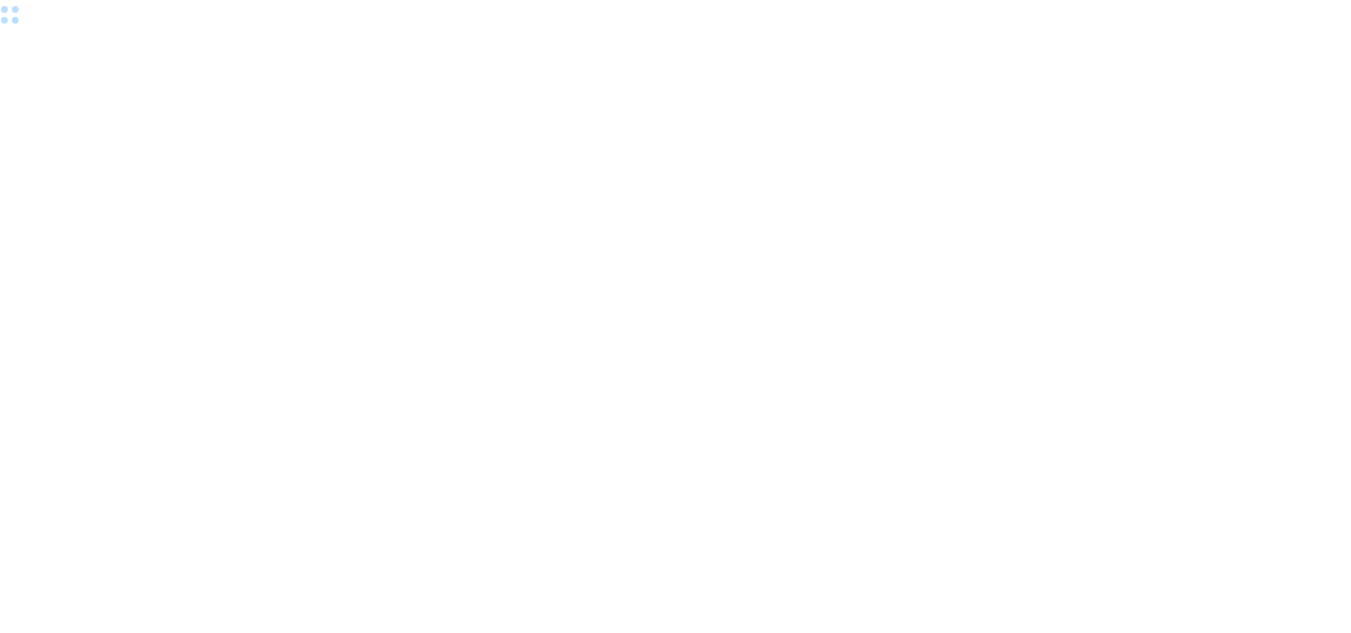 scroll, scrollTop: 0, scrollLeft: 0, axis: both 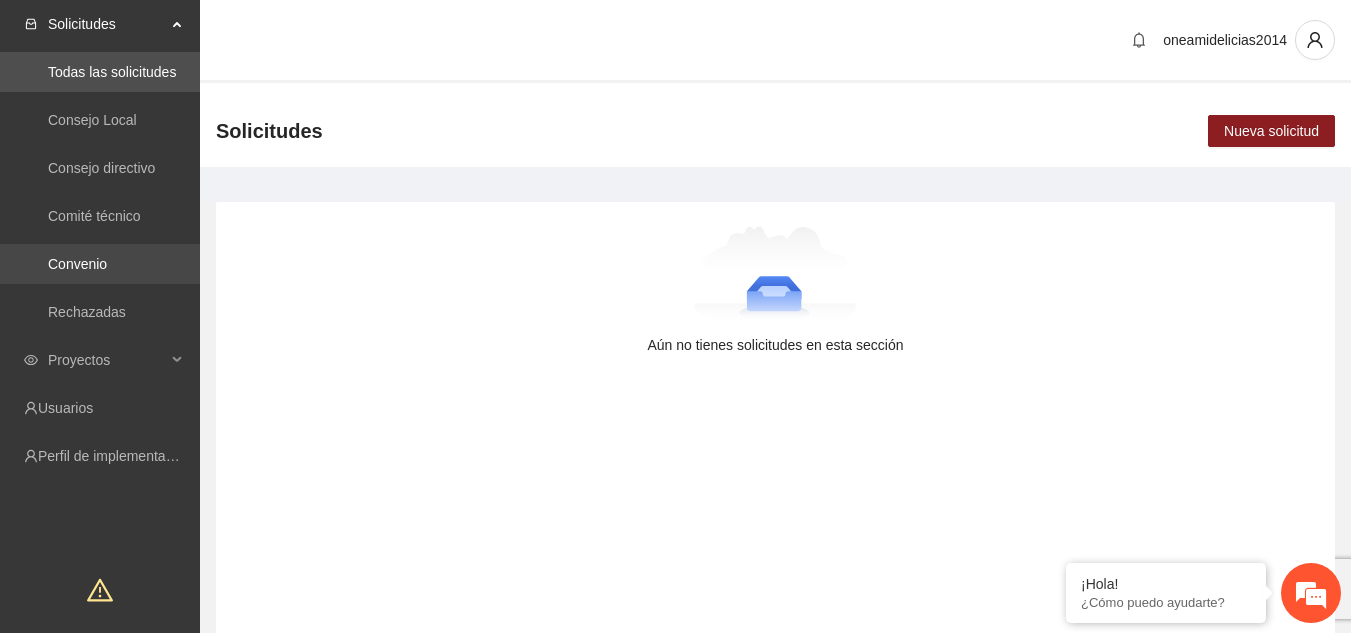 click on "Convenio" at bounding box center (77, 264) 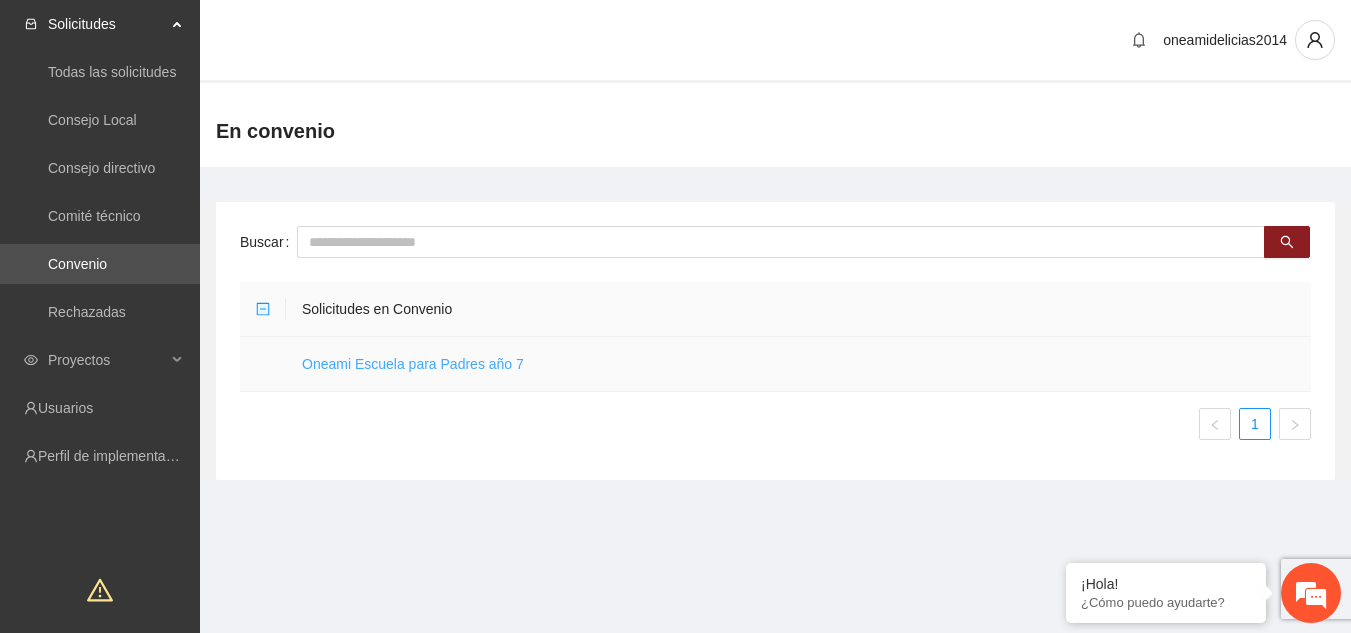 click on "Oneami Escuela para Padres año 7" at bounding box center (413, 364) 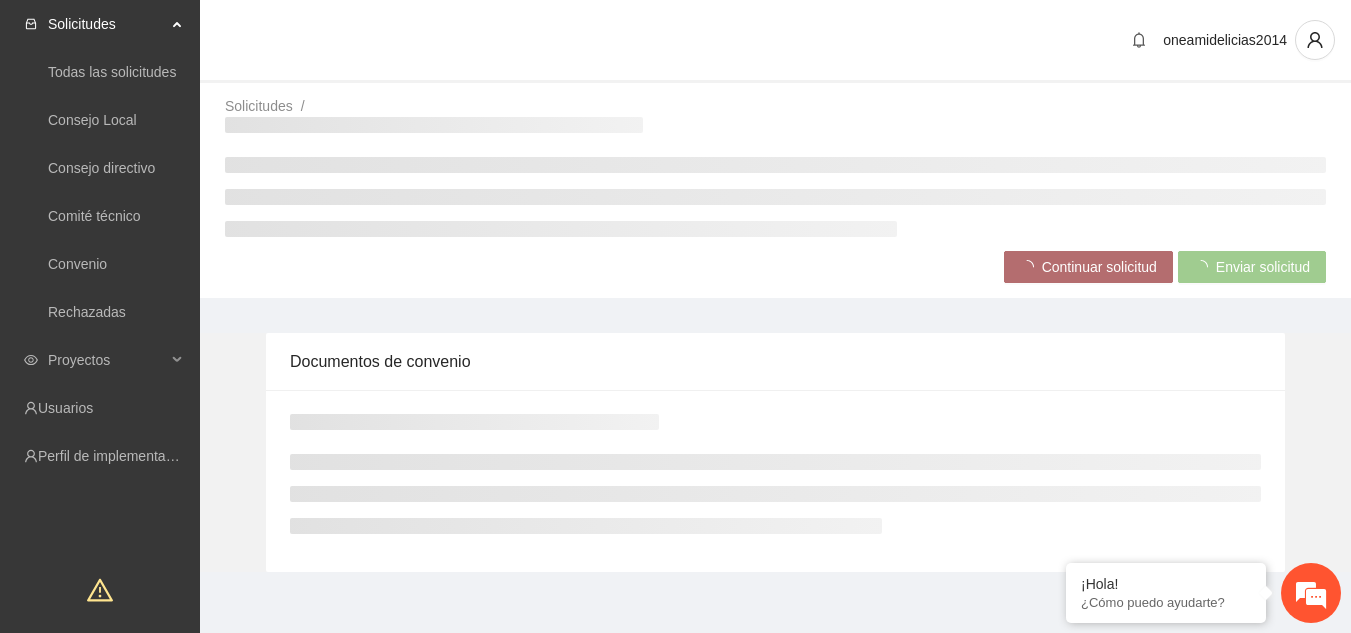 scroll, scrollTop: 0, scrollLeft: 0, axis: both 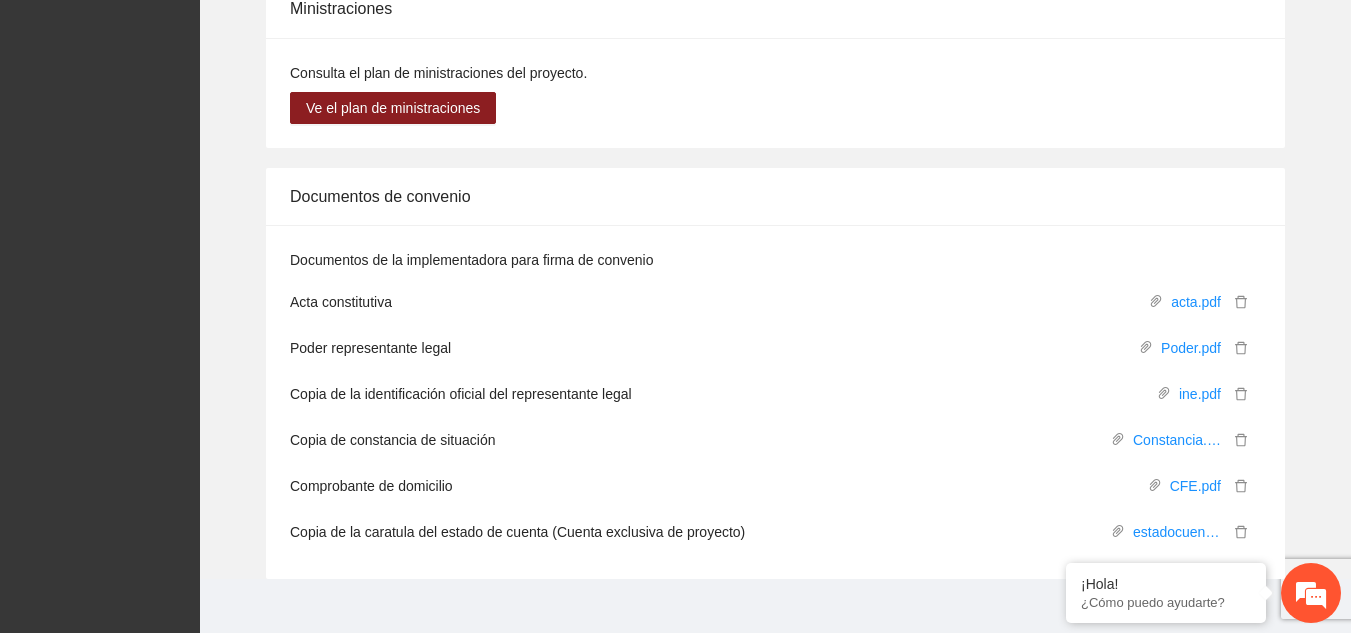 click on "Documentos de convenio Documentos de la implementadora para firma de convenio Acta constitutiva acta.pdf Poder representante legal Poder.pdf Copia de la identificación oficial del representante legal ine.pdf Copia de constancia de situación Constancia.pdf Comprobante de domicilio CFE.pdf Copia de la caratula del estado de cuenta (Cuenta exclusiva de proyecto) estadocuenta.pdf" at bounding box center [775, 373] 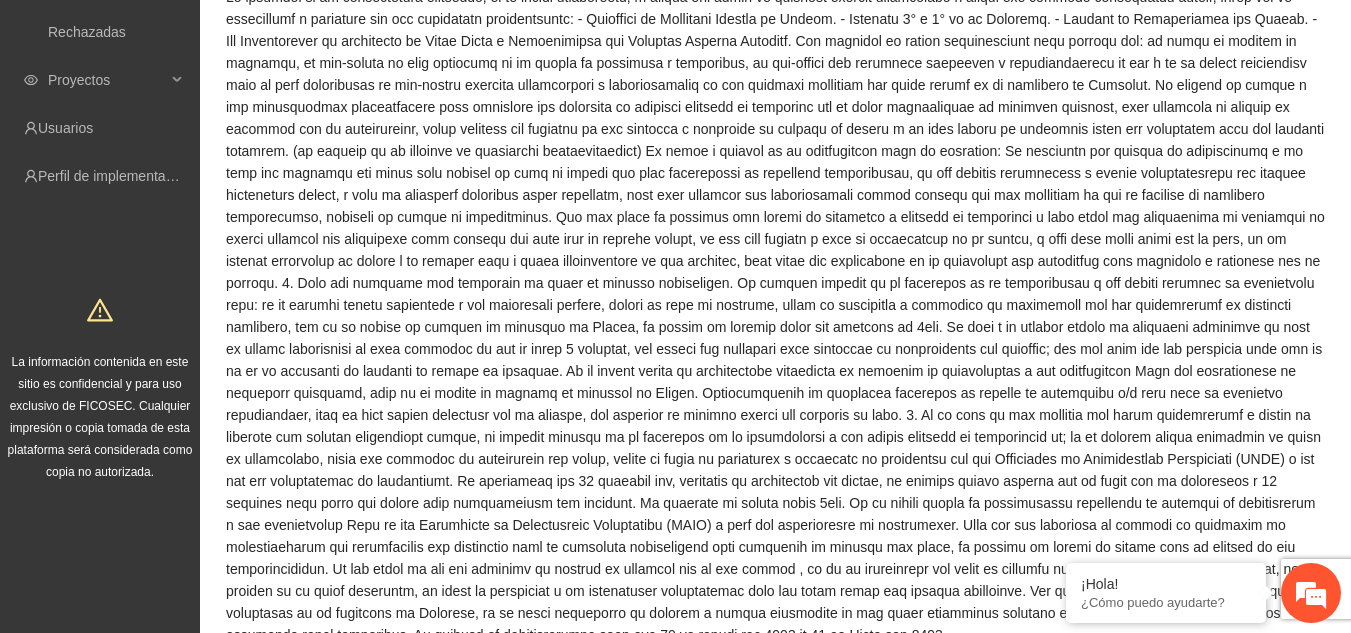 scroll, scrollTop: 0, scrollLeft: 0, axis: both 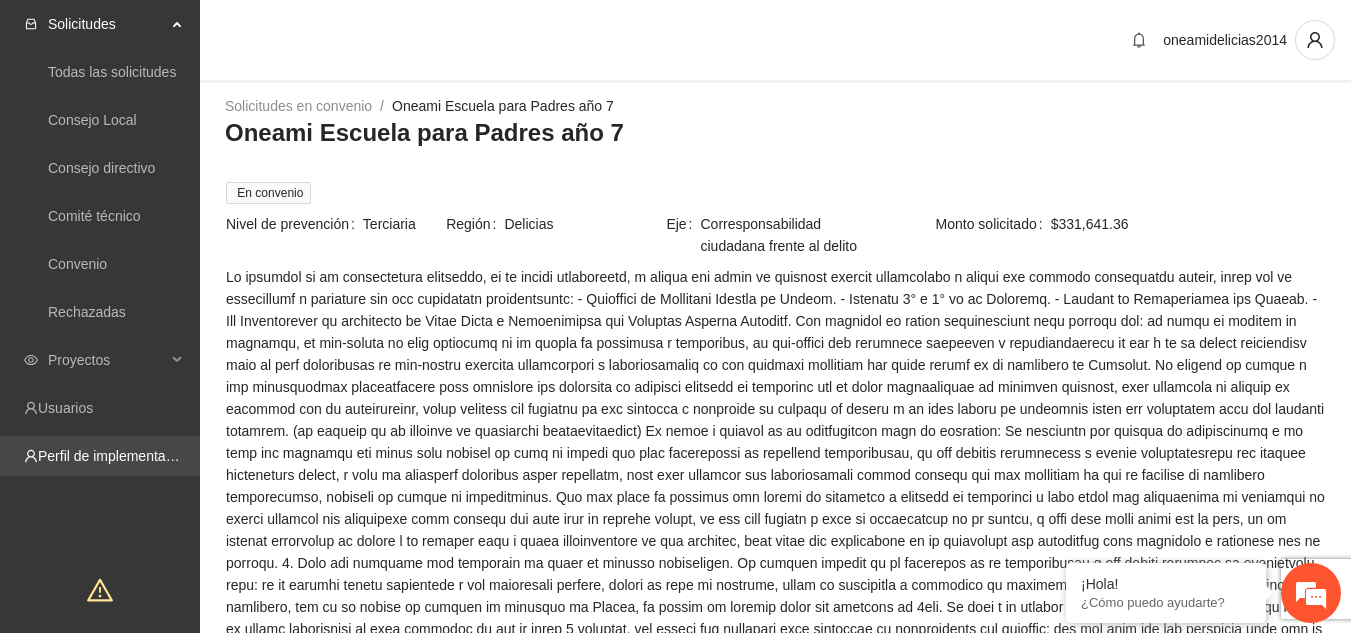 click on "Perfil de implementadora" at bounding box center (116, 456) 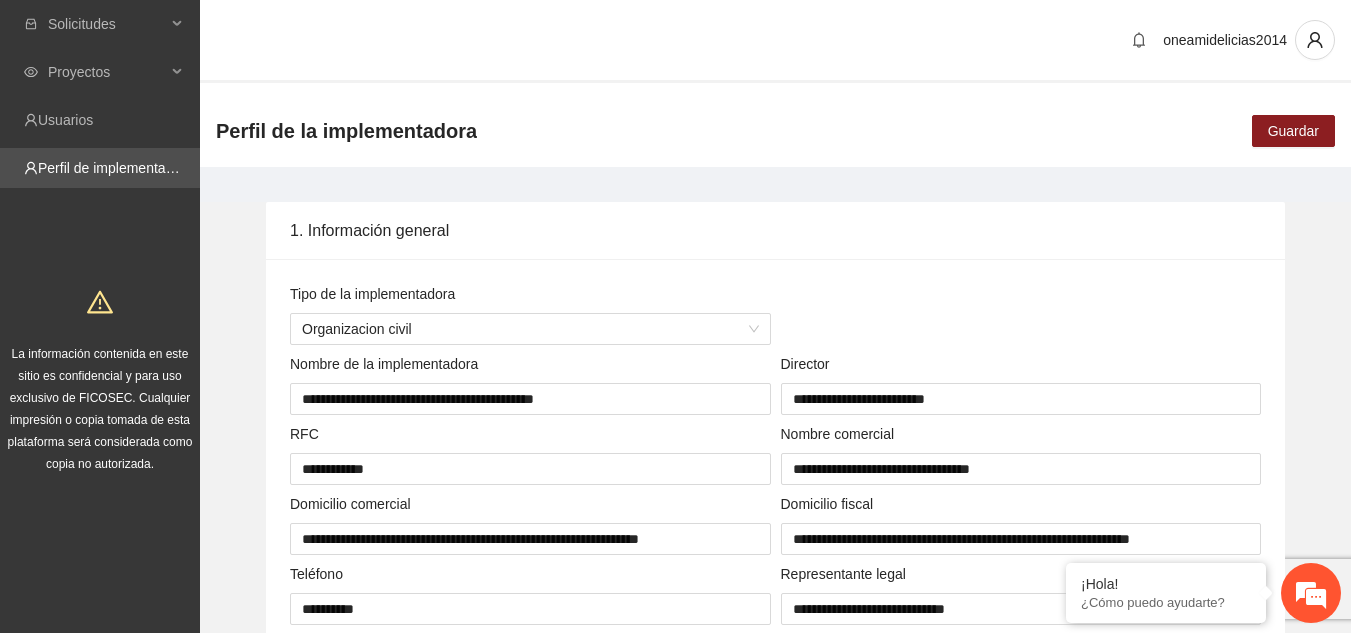 type 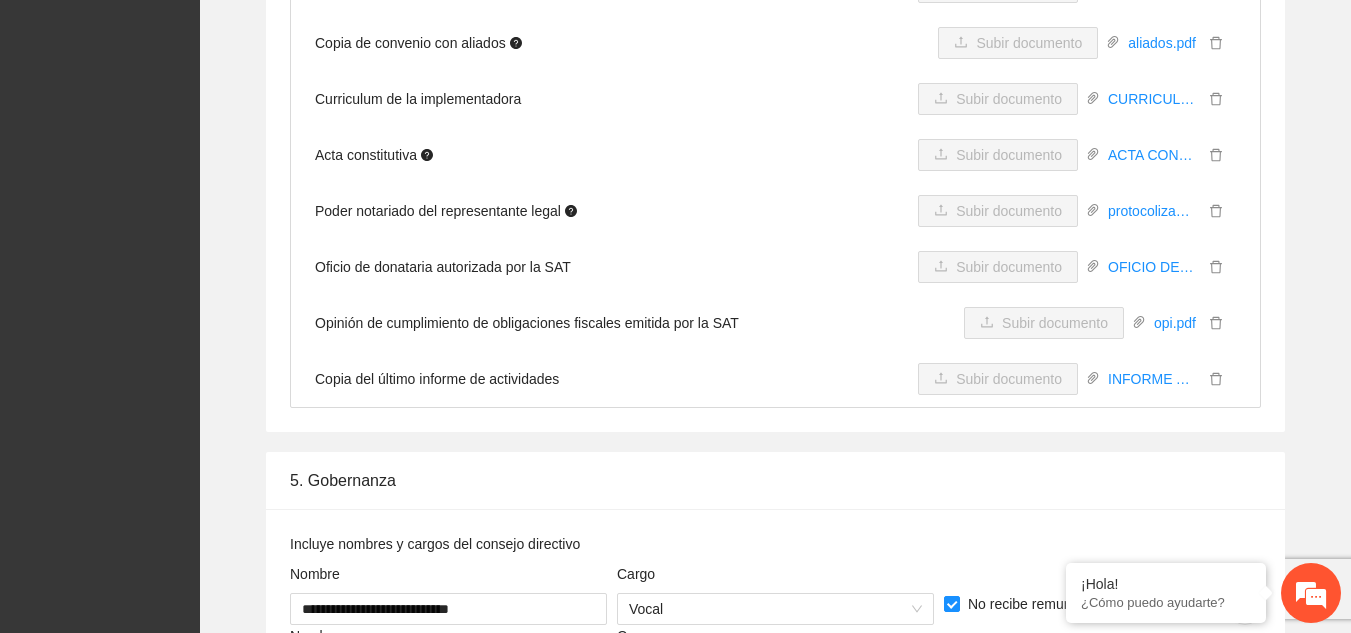 scroll, scrollTop: 4100, scrollLeft: 0, axis: vertical 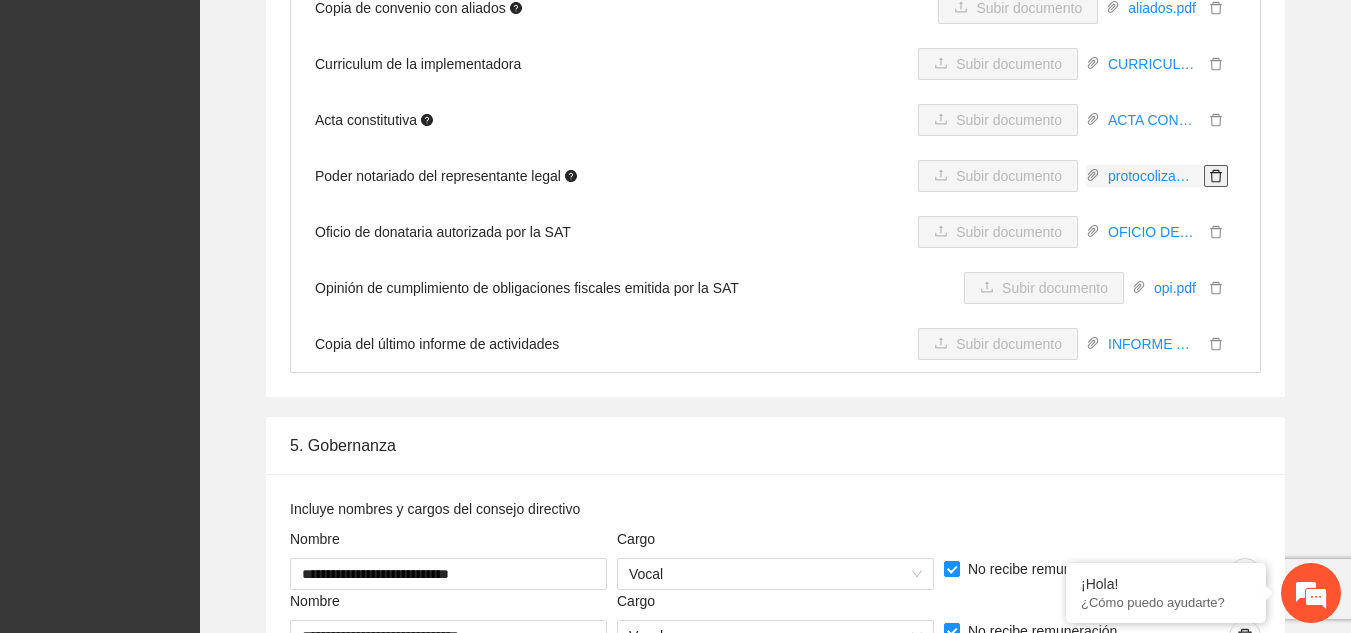 click 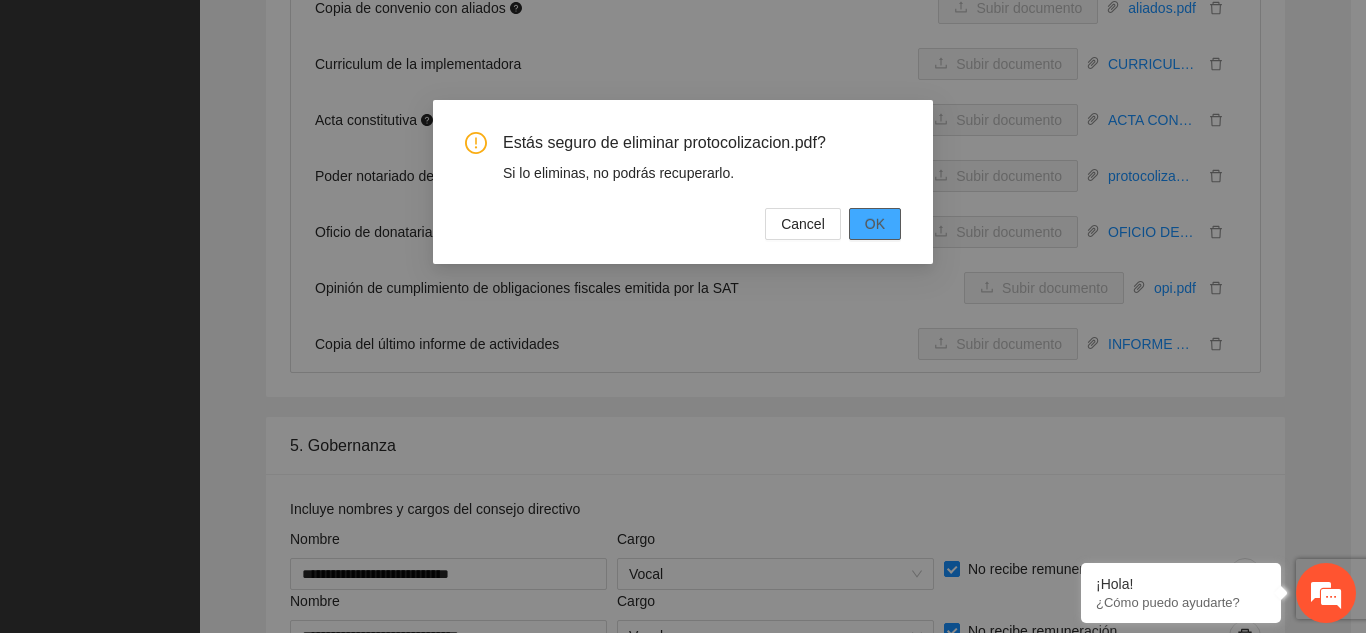 click on "OK" at bounding box center (875, 224) 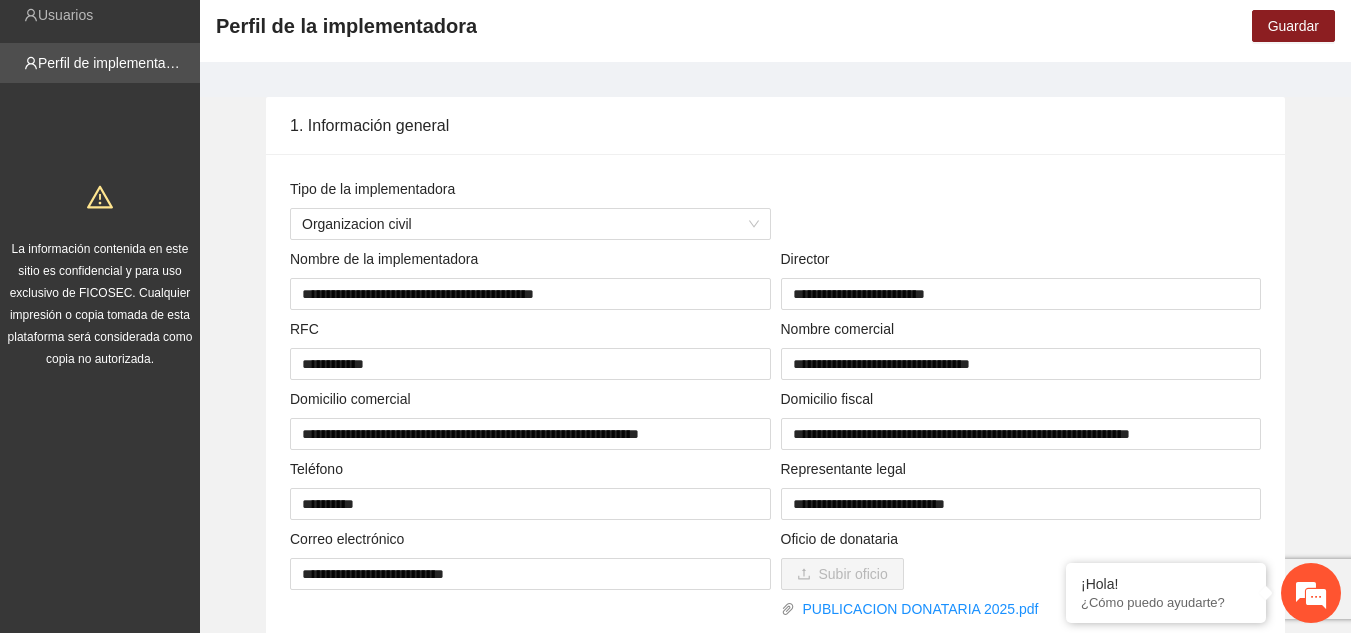 scroll, scrollTop: 0, scrollLeft: 0, axis: both 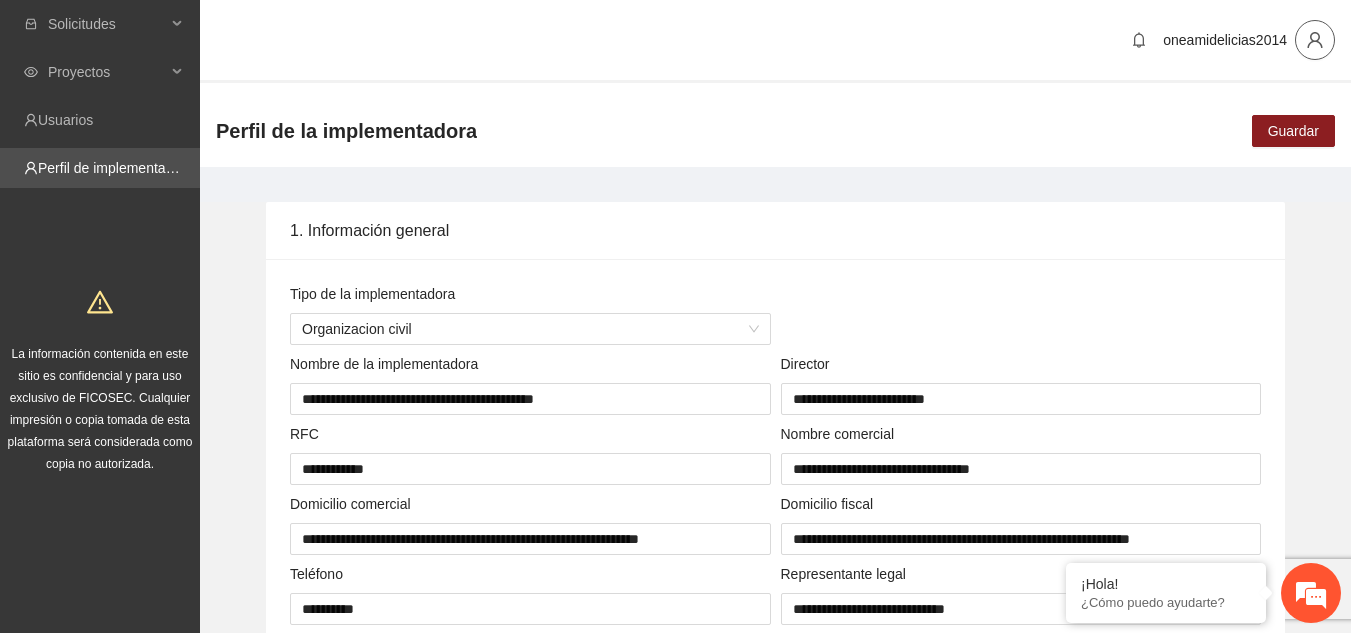 click at bounding box center [1315, 40] 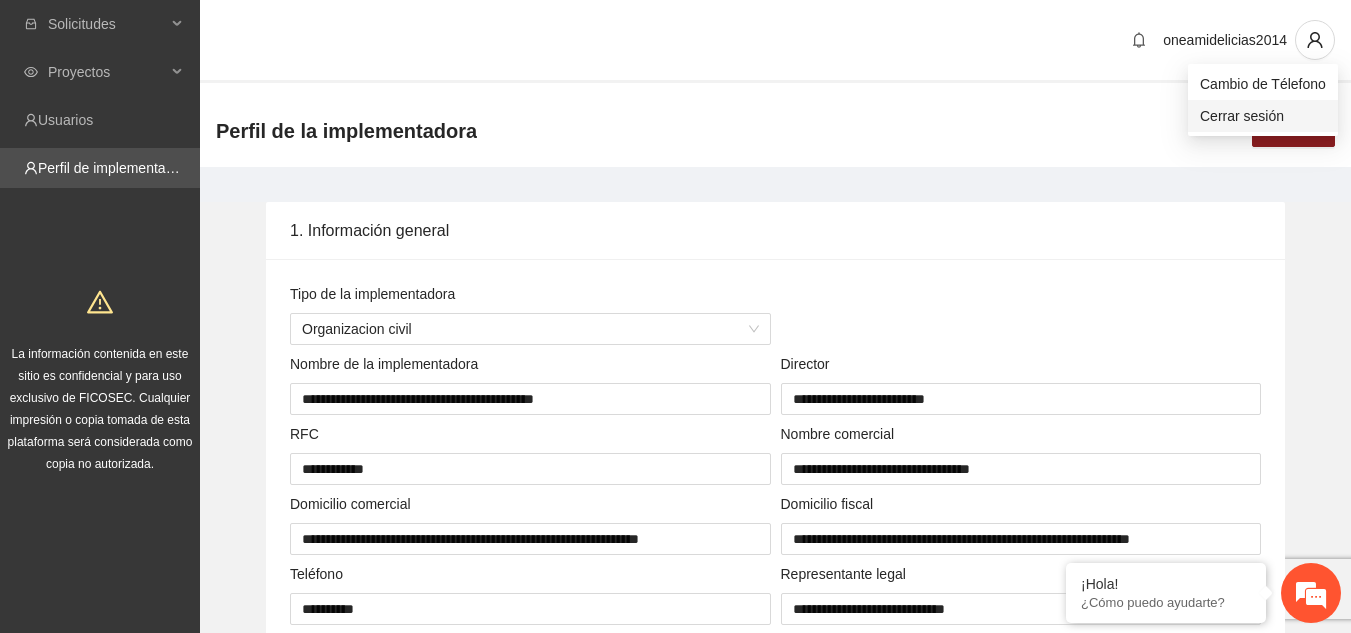 click on "Cerrar sesión" at bounding box center [1263, 116] 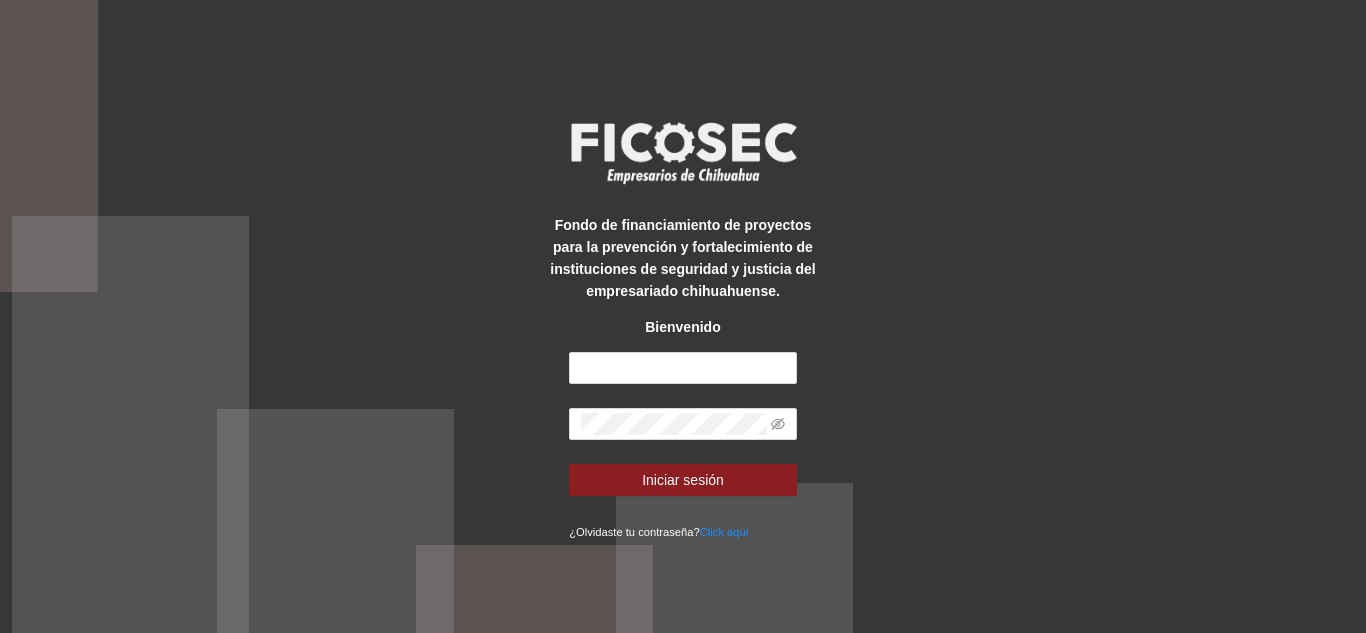 scroll, scrollTop: 0, scrollLeft: 0, axis: both 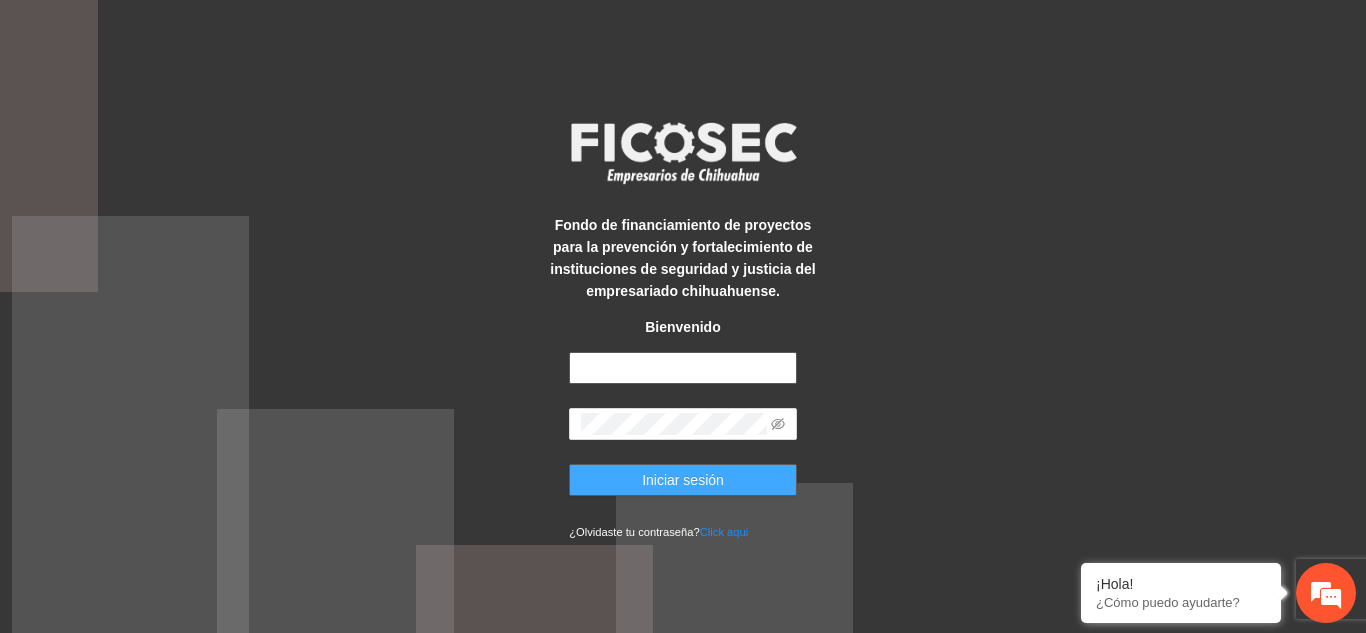 type on "**********" 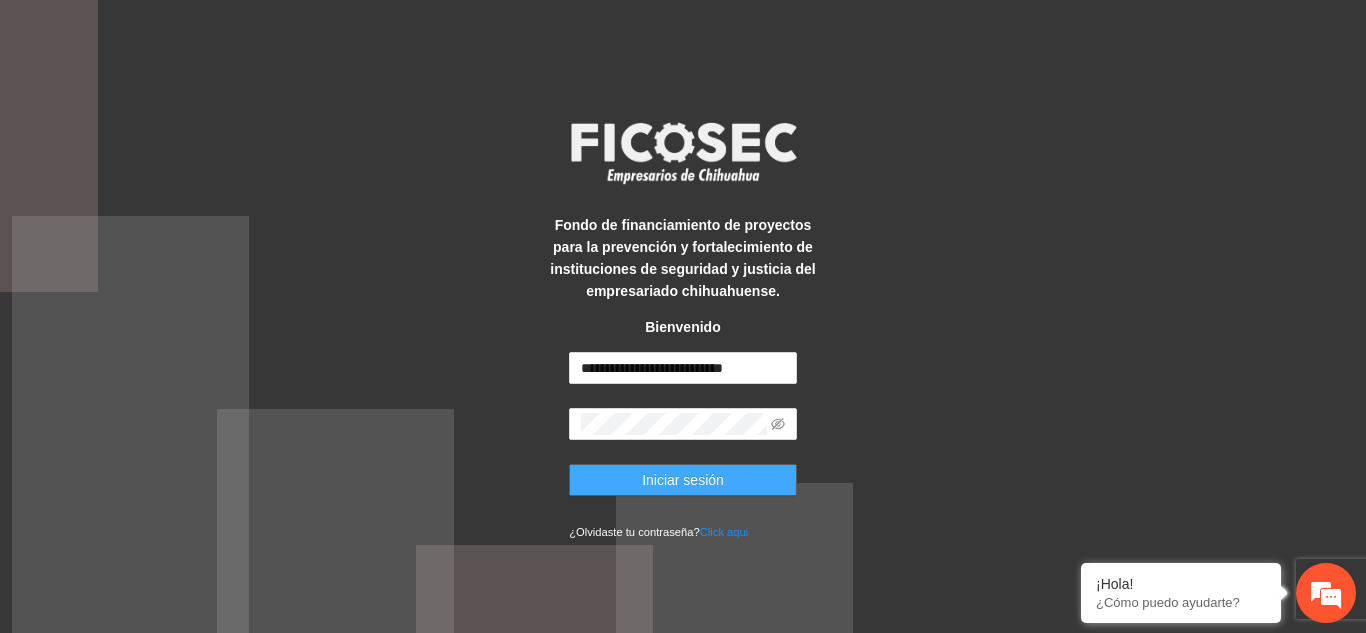 click on "Iniciar sesión" at bounding box center (683, 480) 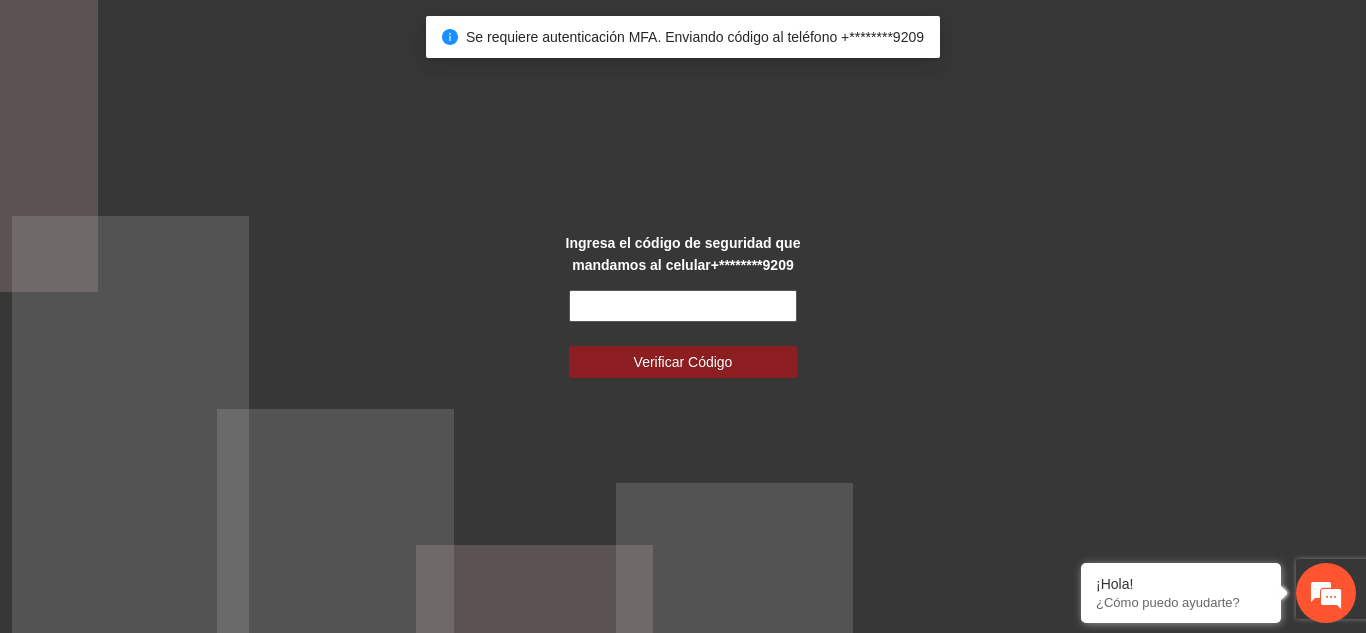 click at bounding box center [683, 306] 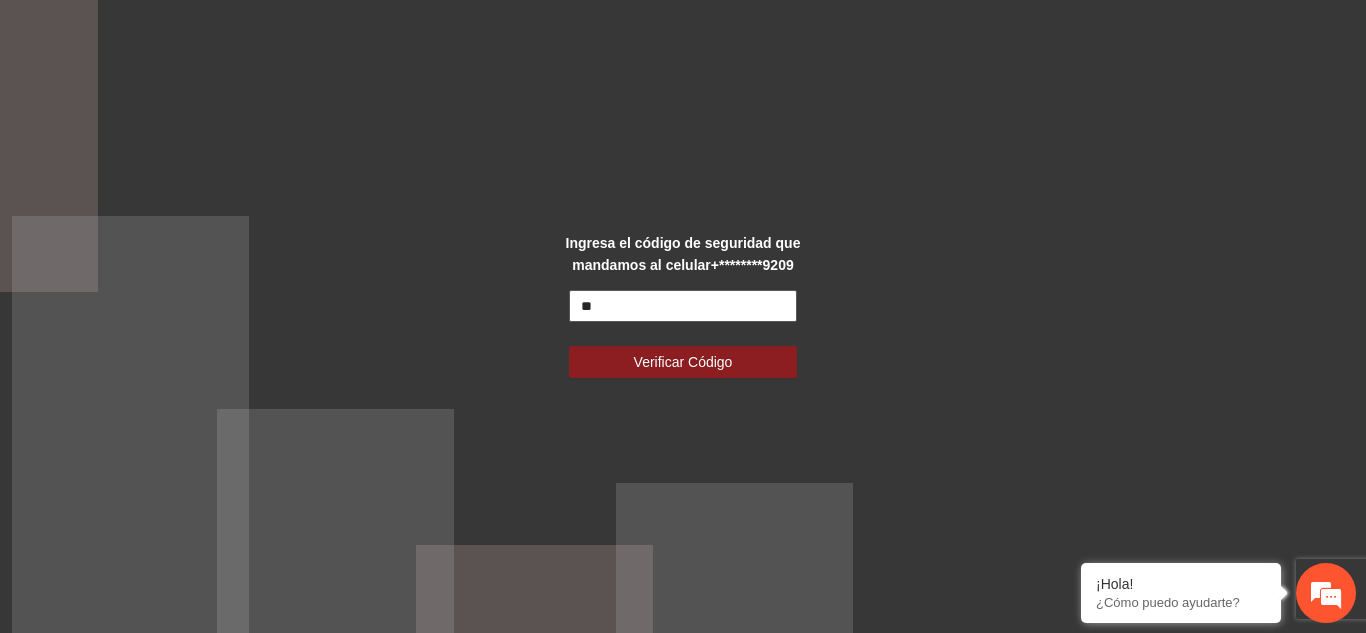 scroll, scrollTop: 0, scrollLeft: 0, axis: both 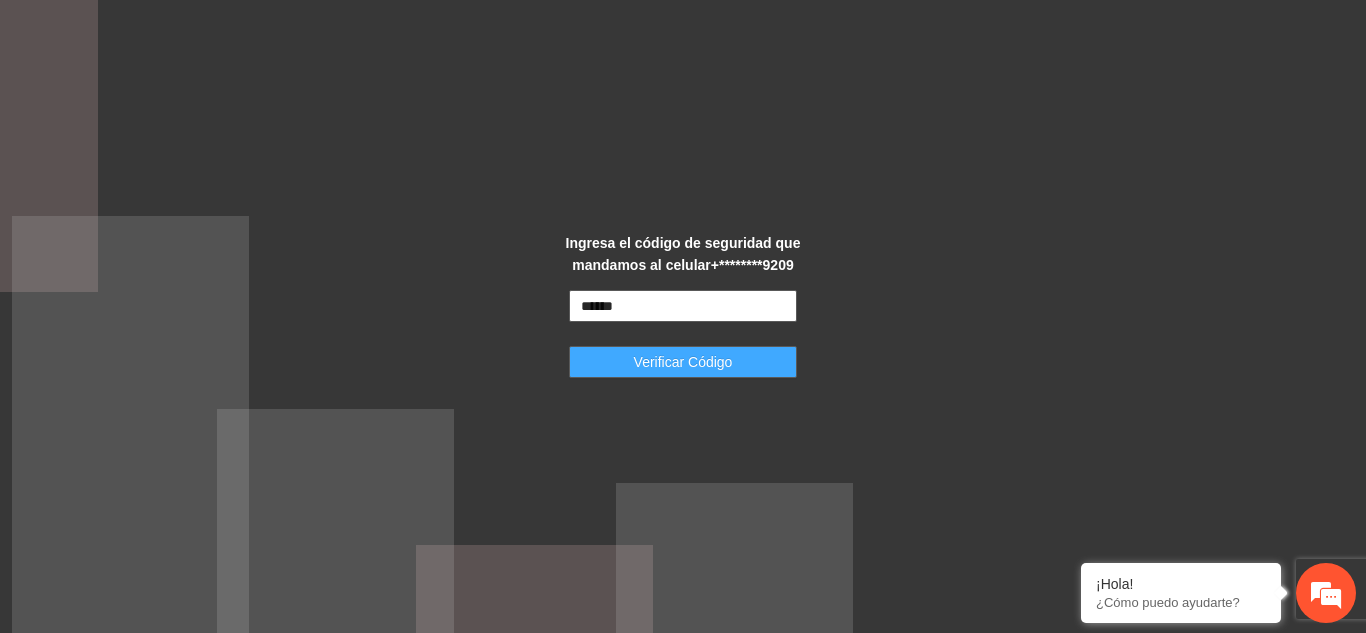 type on "******" 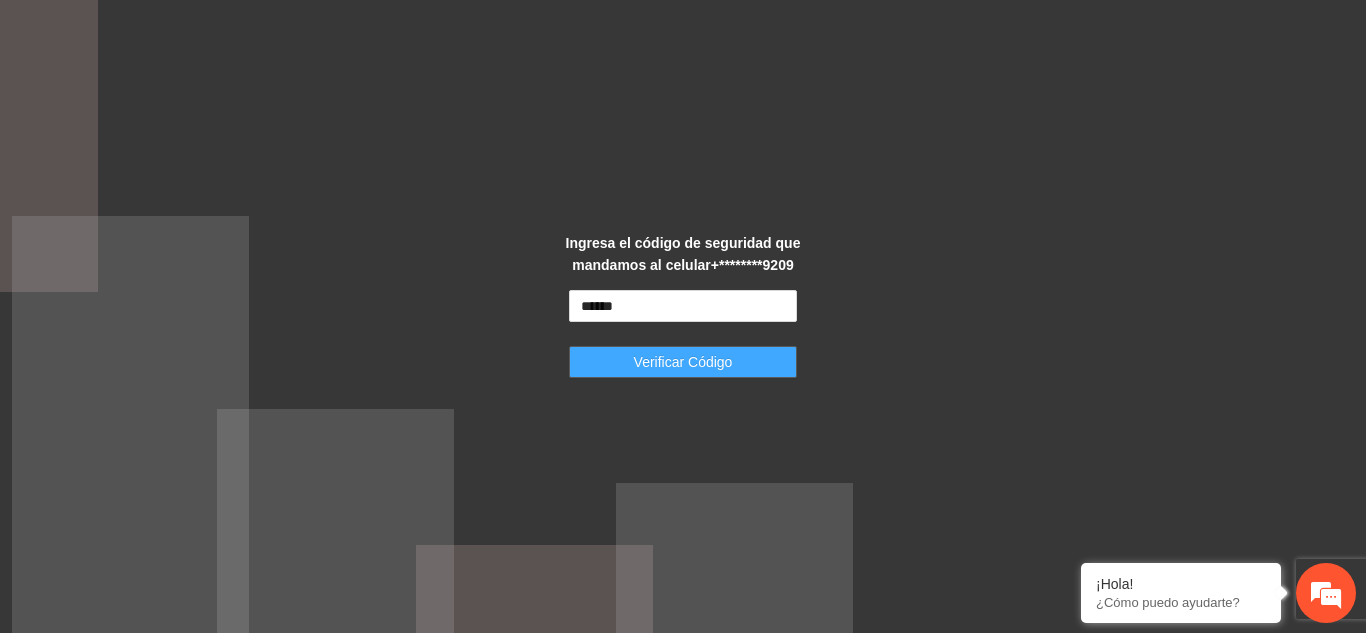 click on "Verificar Código" at bounding box center (683, 362) 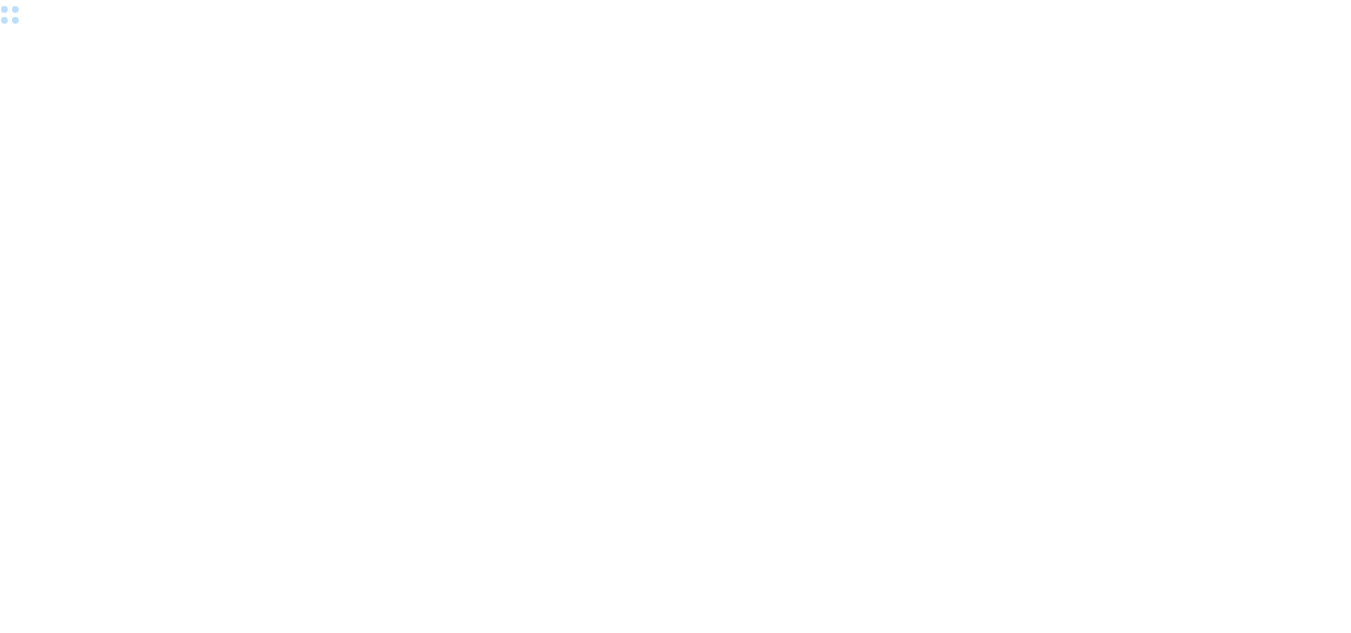 scroll, scrollTop: 0, scrollLeft: 0, axis: both 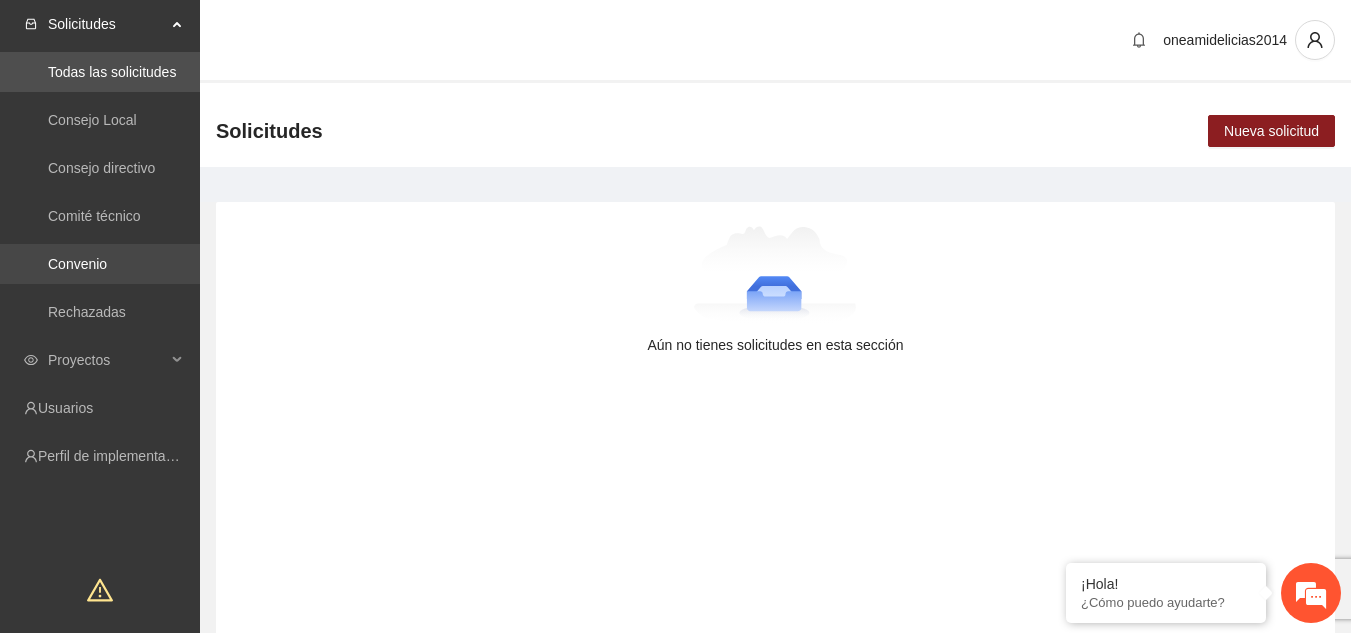 click on "Convenio" at bounding box center (77, 264) 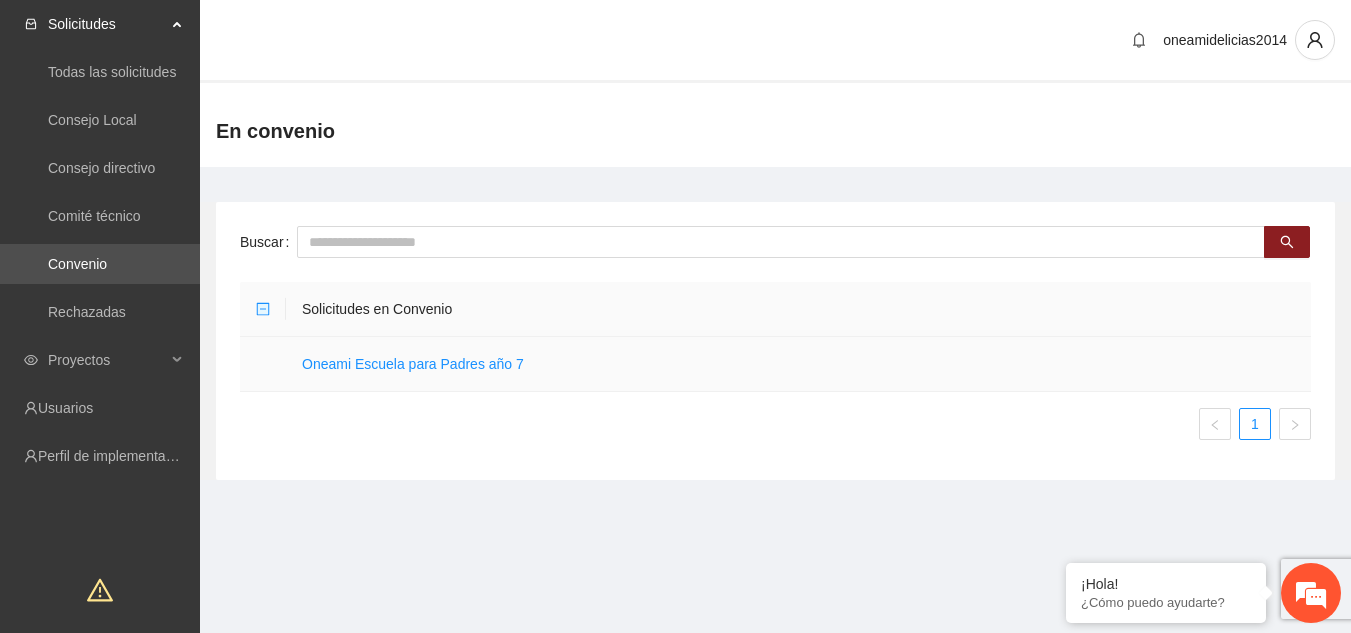 click on "Oneami Escuela para Padres año 7" at bounding box center [798, 364] 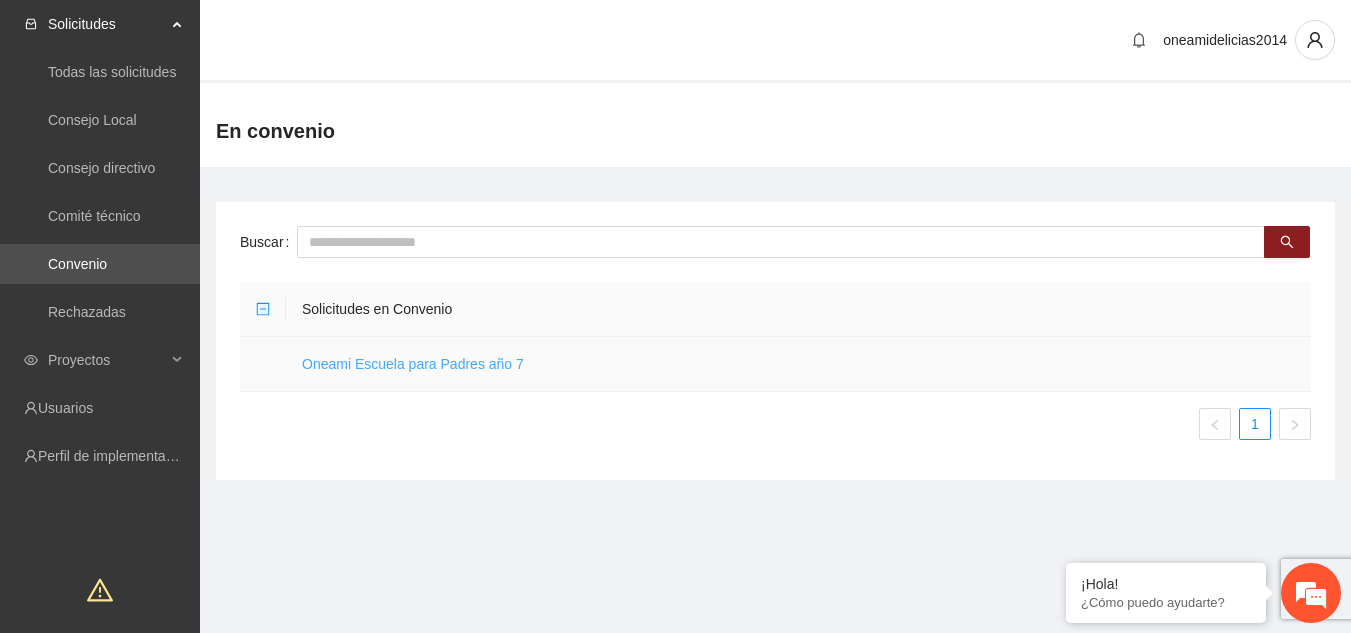 click on "Oneami Escuela para Padres año 7" at bounding box center (413, 364) 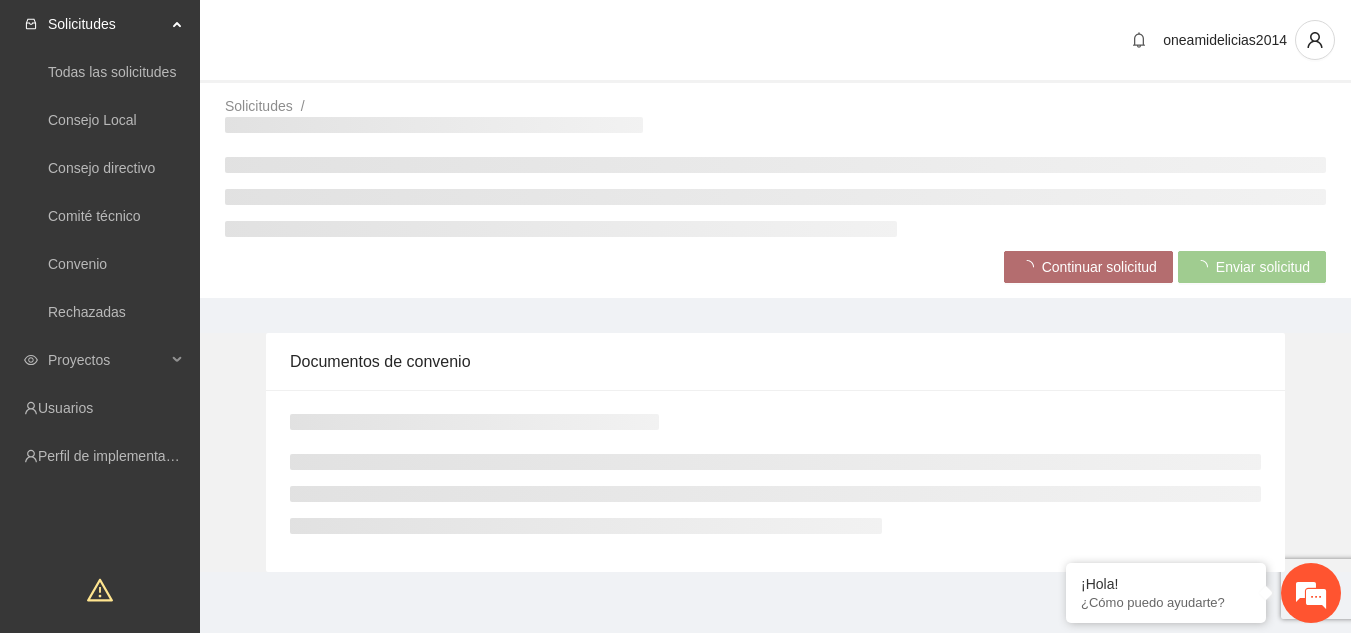 scroll, scrollTop: 0, scrollLeft: 0, axis: both 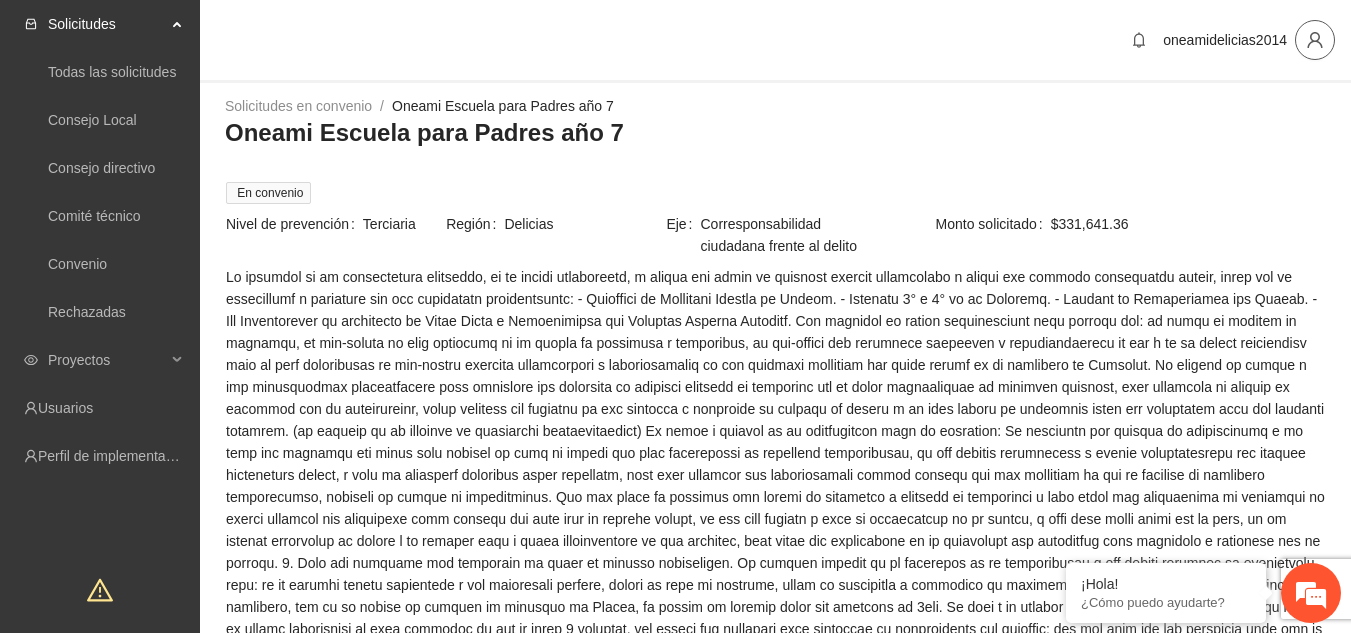click at bounding box center (1315, 40) 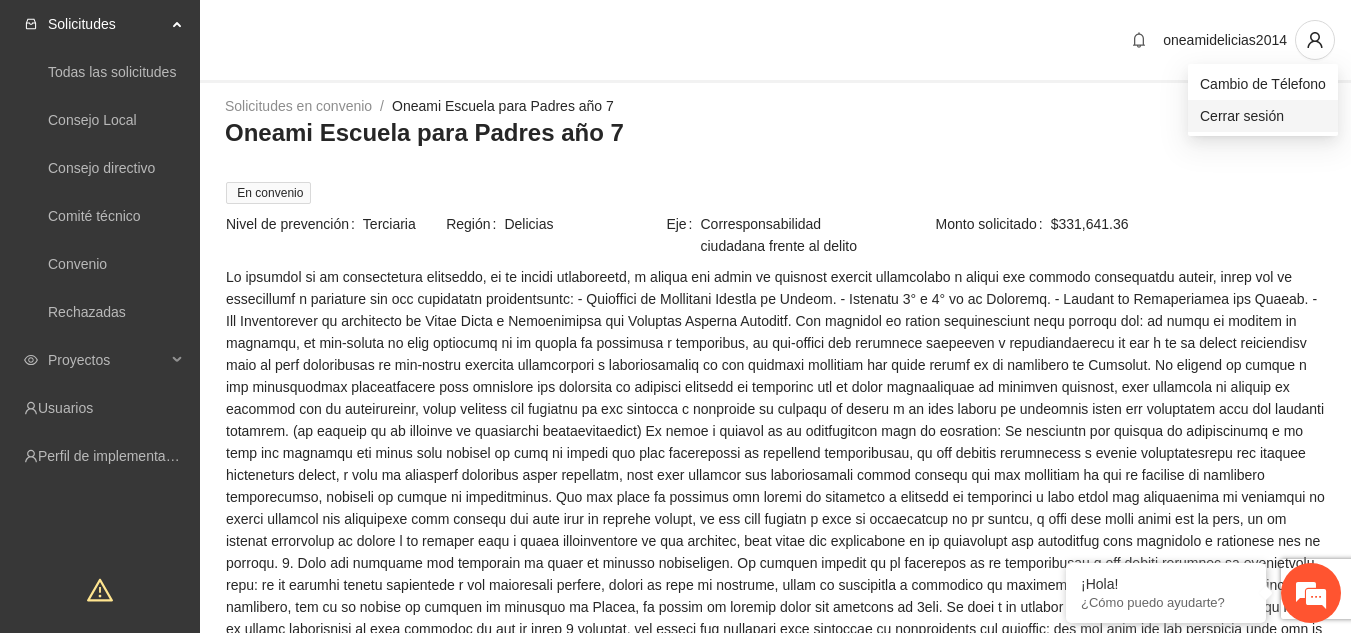 click on "Cerrar sesión" at bounding box center [1263, 116] 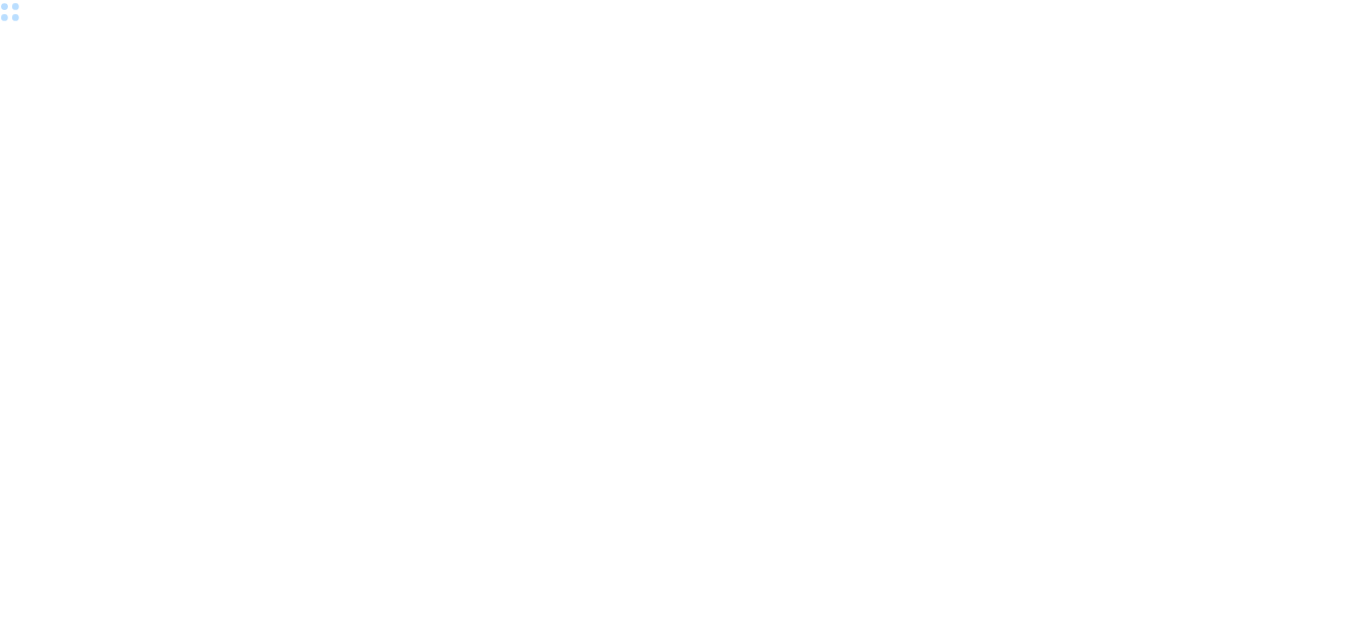 scroll, scrollTop: 0, scrollLeft: 0, axis: both 